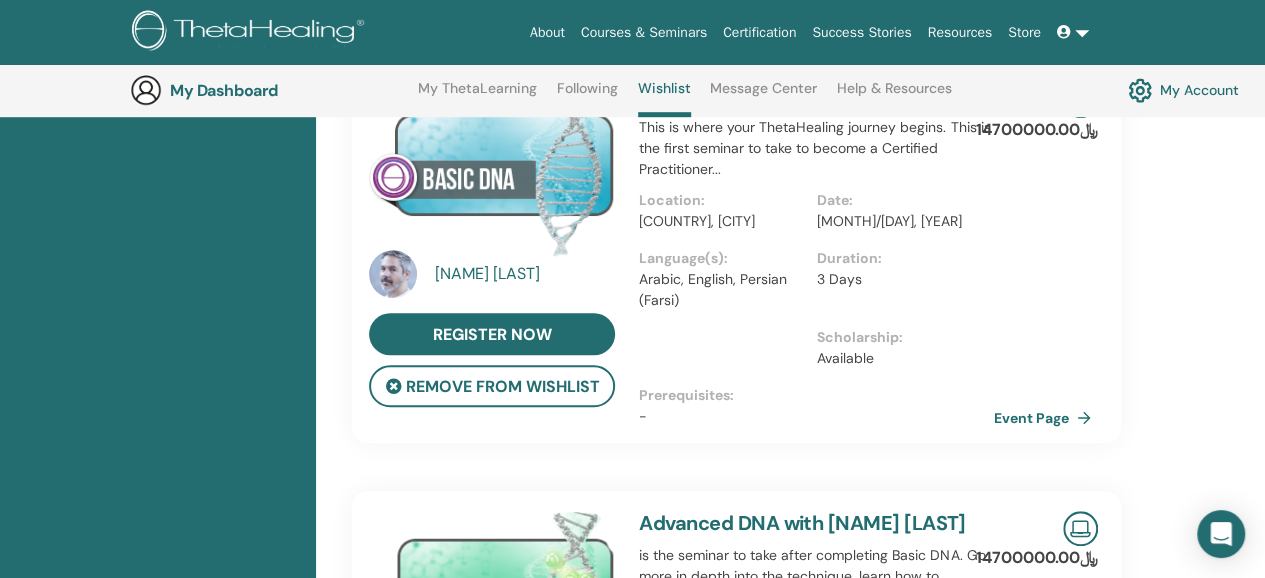 scroll, scrollTop: 652, scrollLeft: 0, axis: vertical 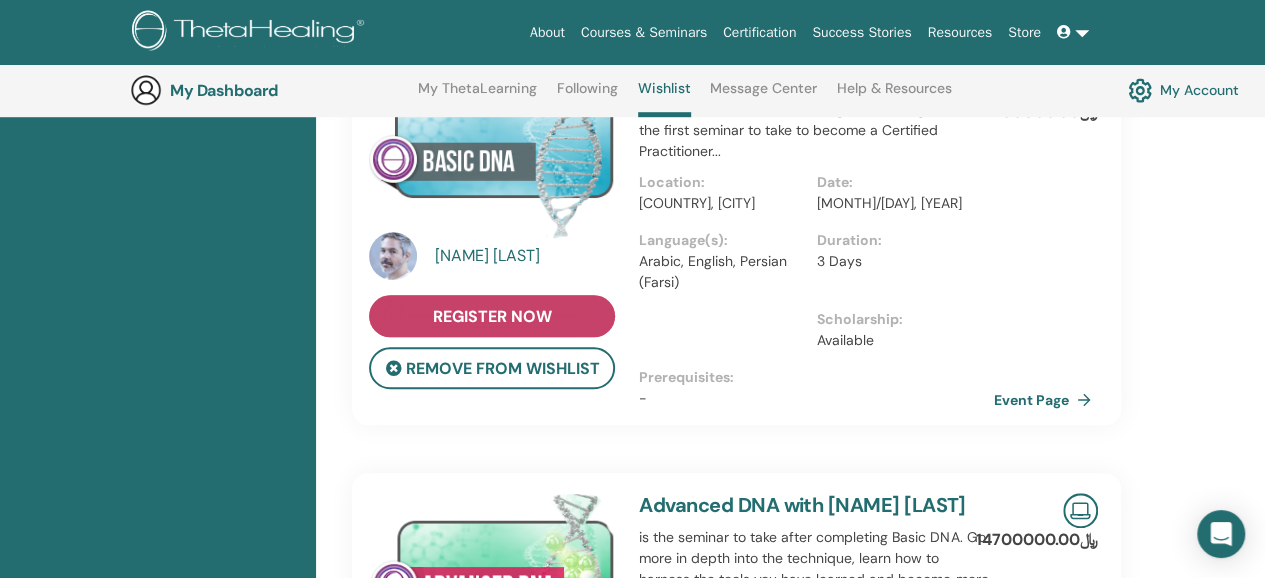 click on "register now" at bounding box center (492, 316) 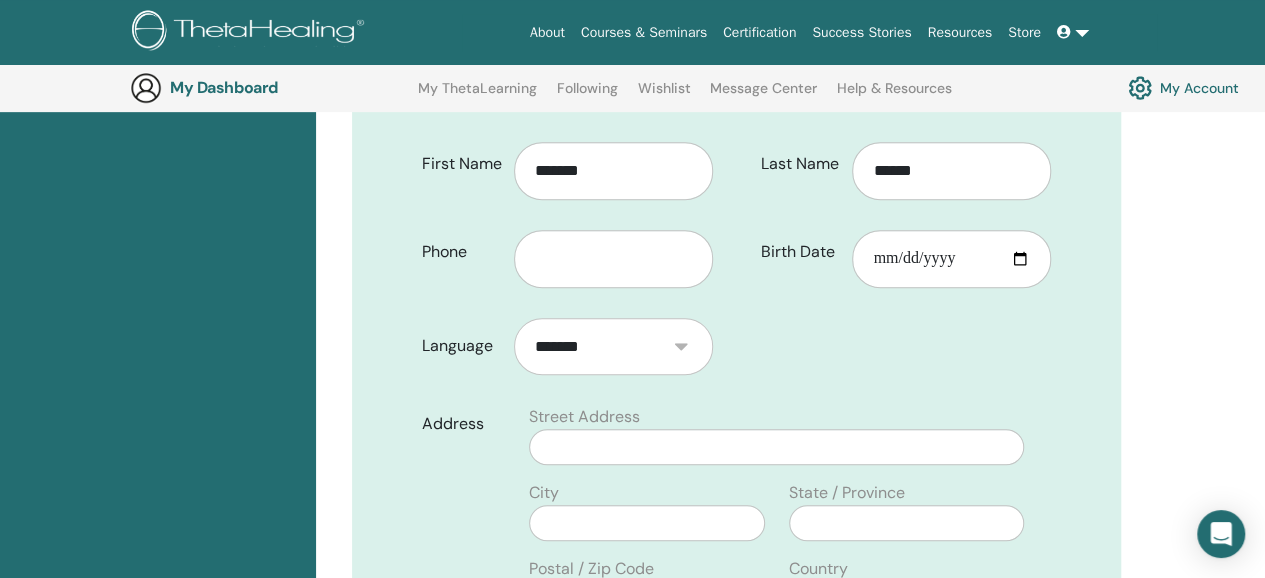 scroll, scrollTop: 448, scrollLeft: 0, axis: vertical 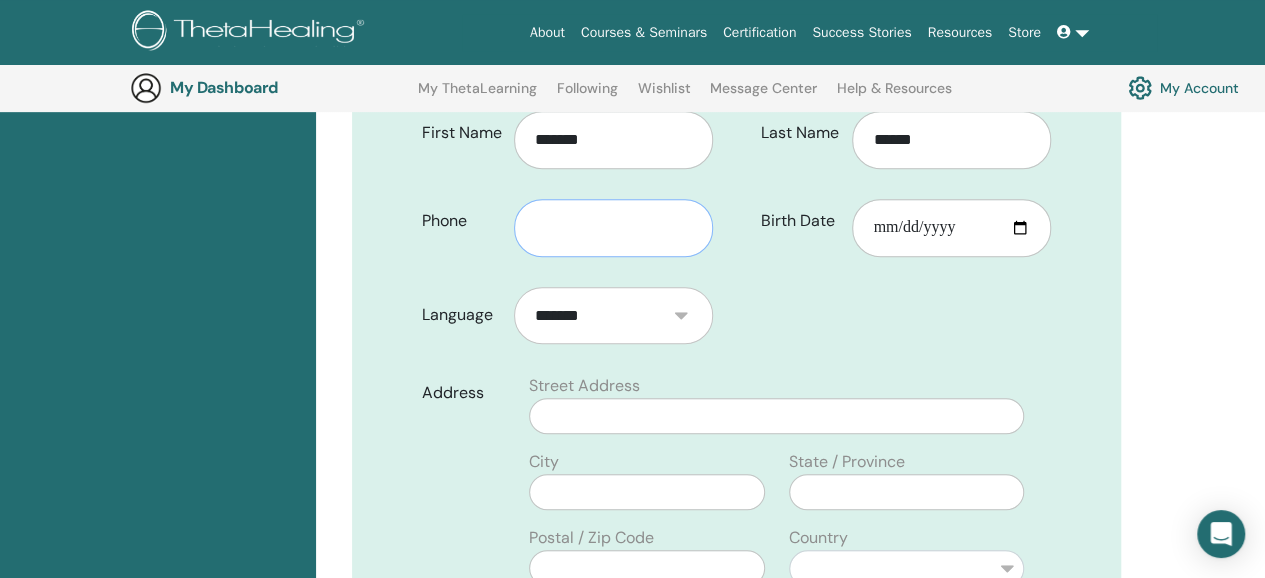 click at bounding box center [613, 228] 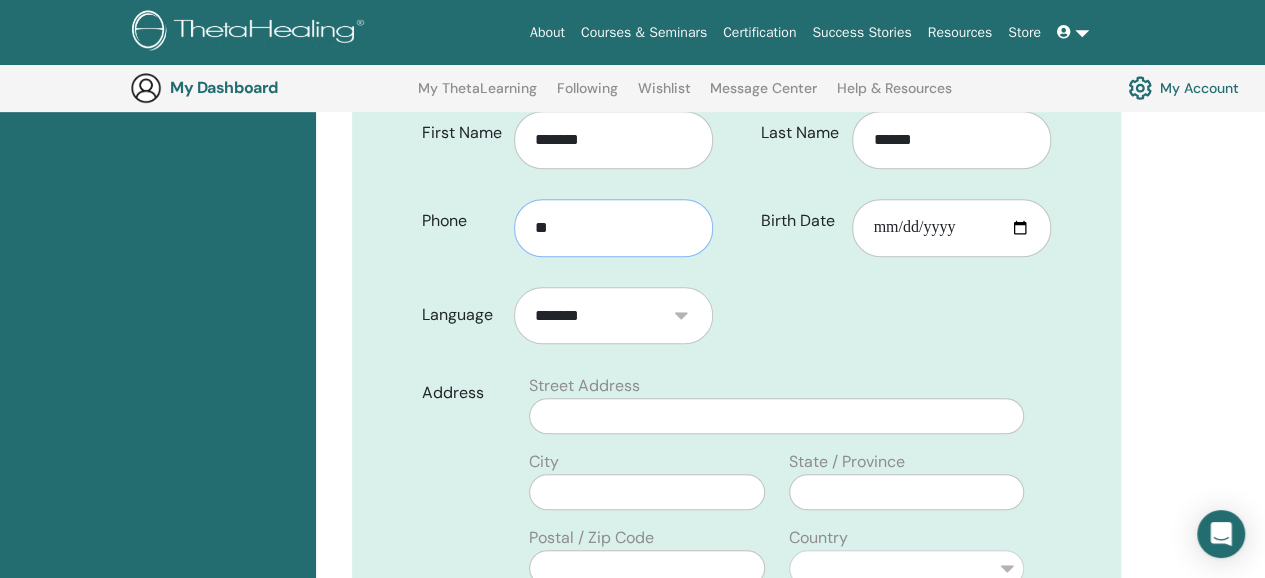 type on "*" 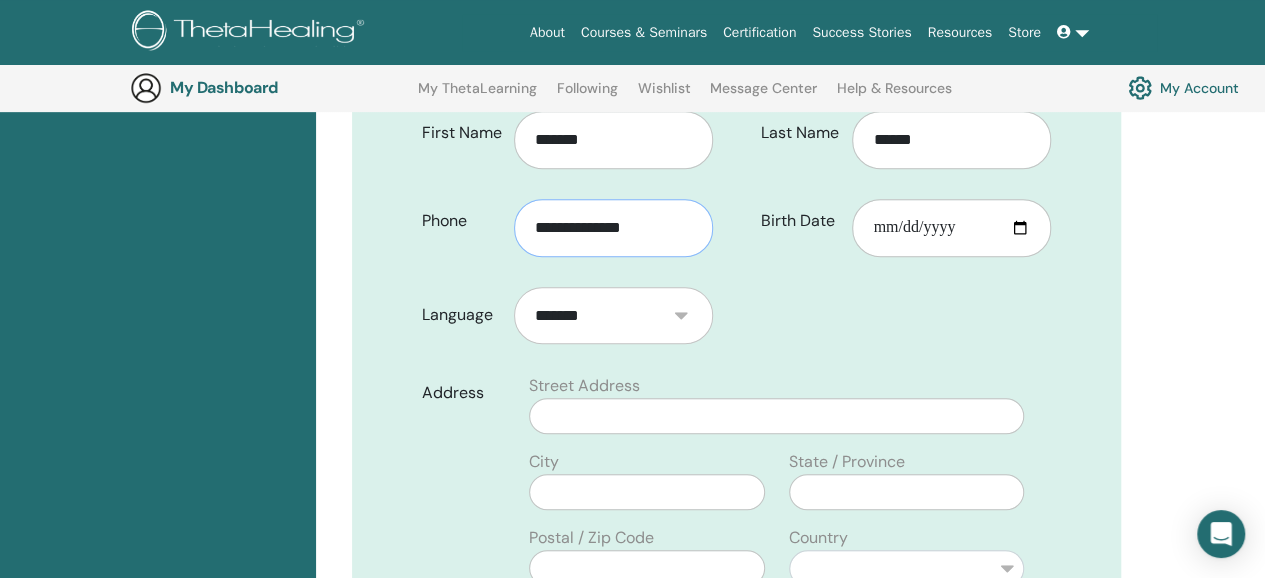 type on "**********" 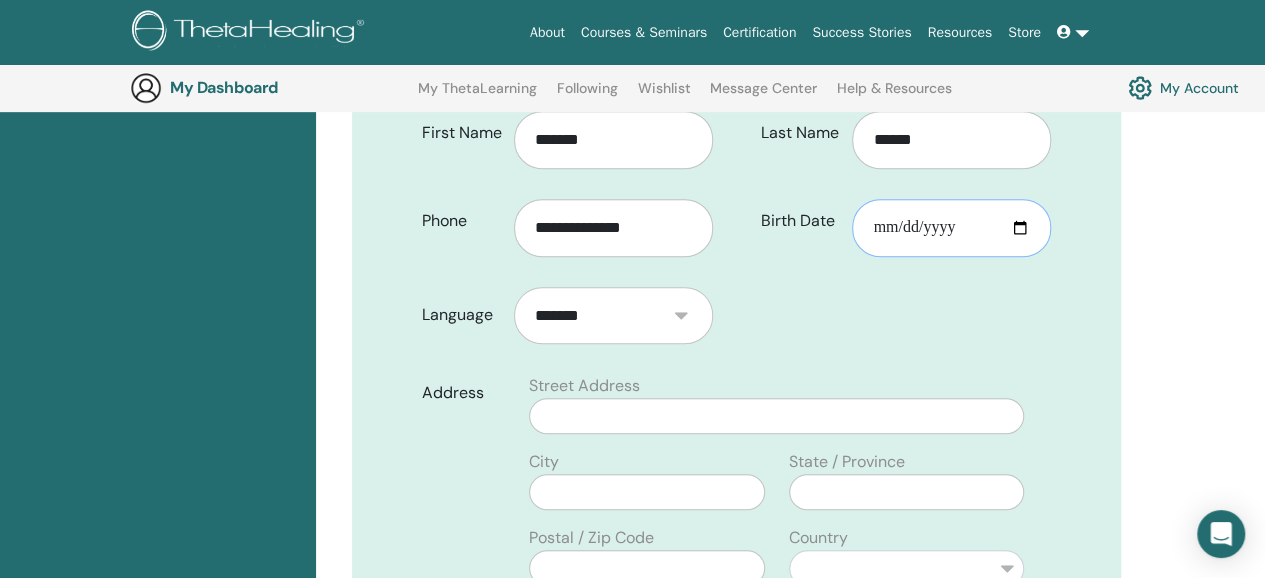 click on "Birth Date" at bounding box center (951, 228) 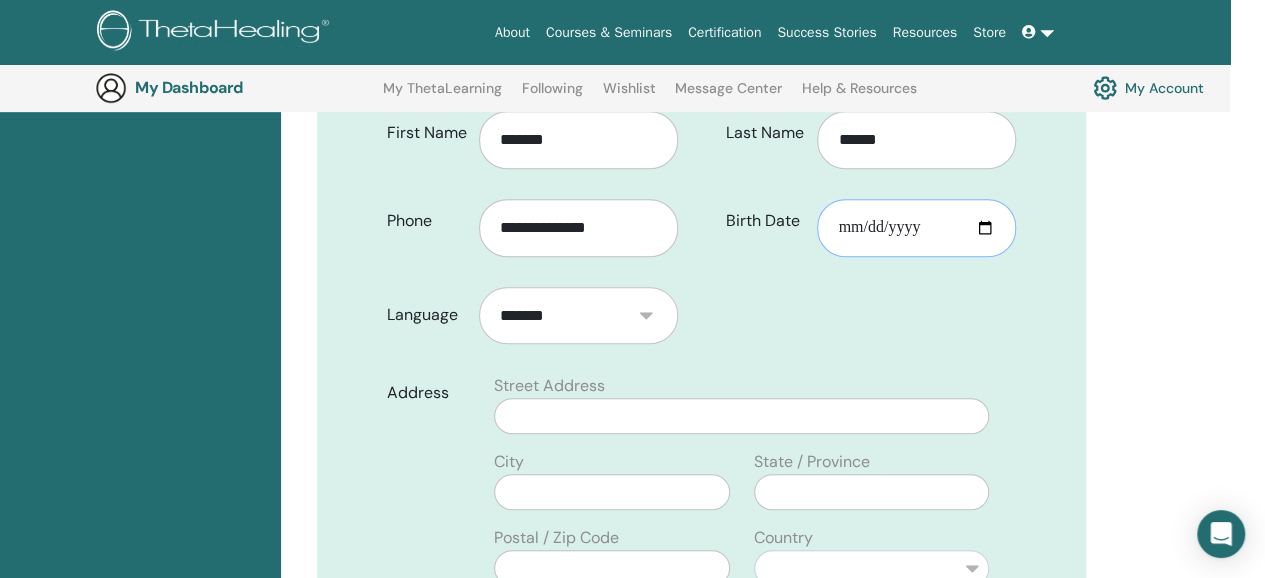 scroll, scrollTop: 448, scrollLeft: 40, axis: both 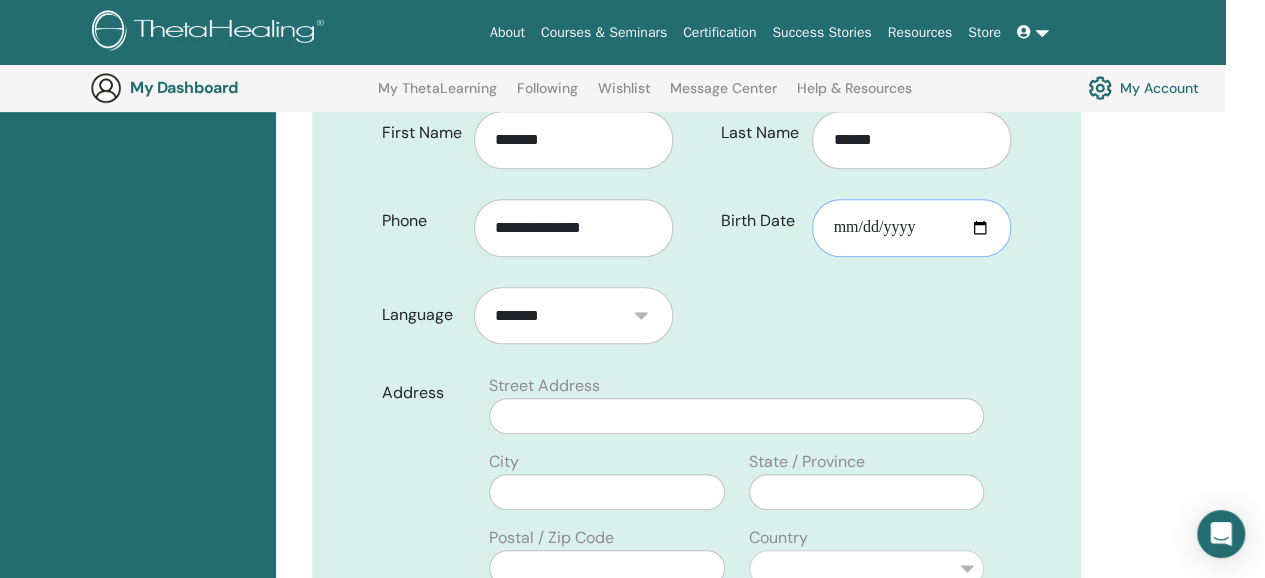 type on "**********" 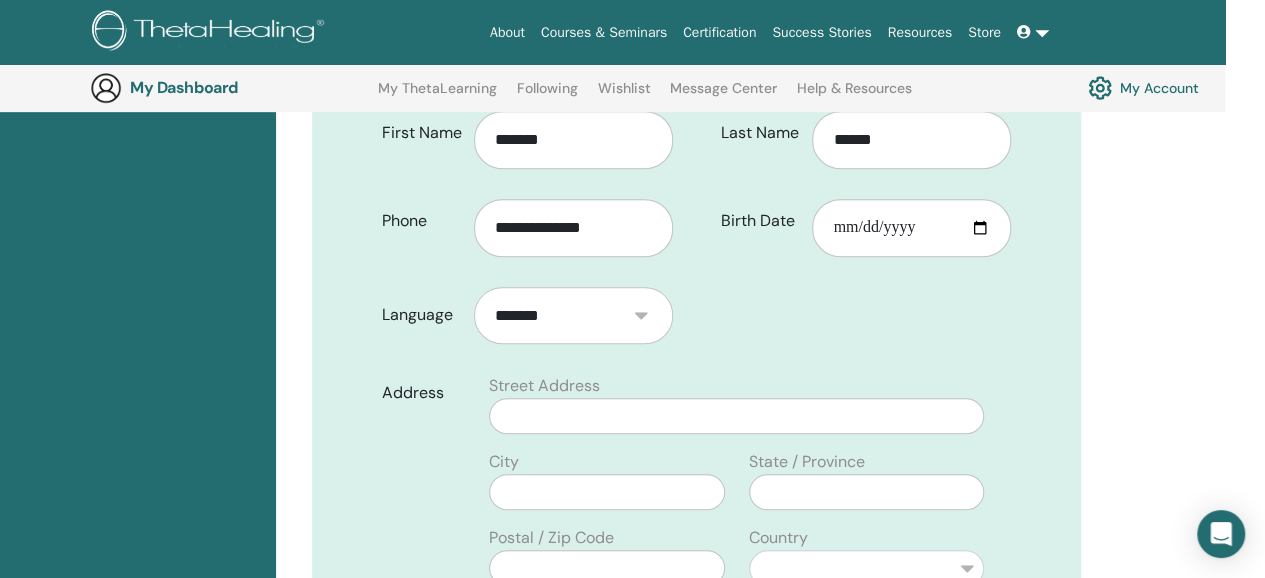 click on "**********" at bounding box center (573, 315) 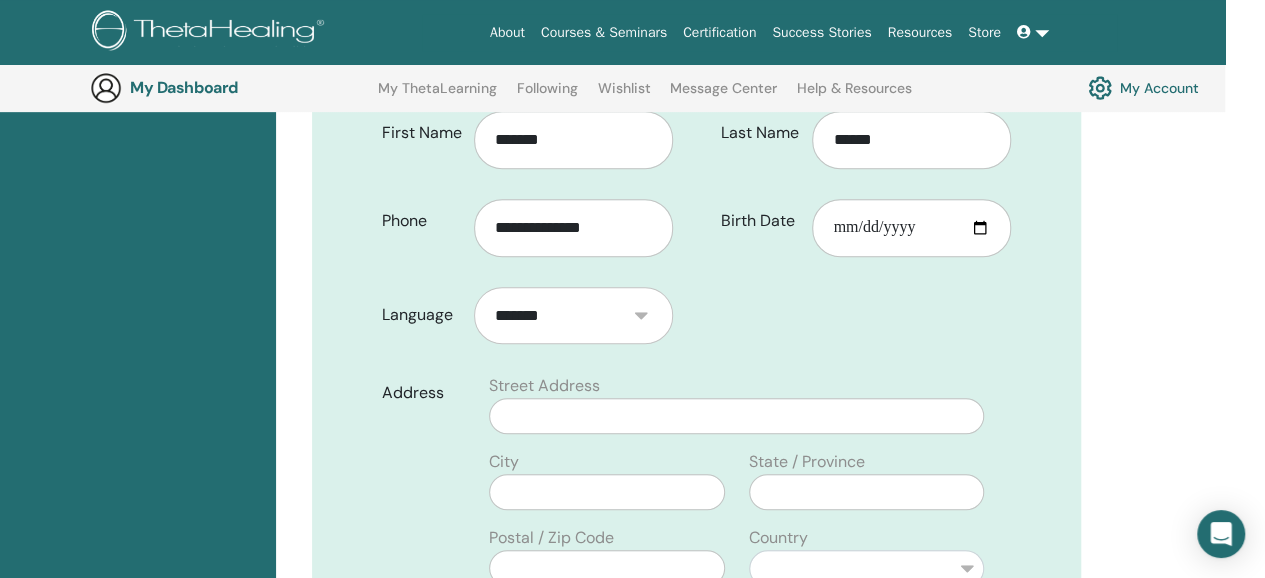 select on "***" 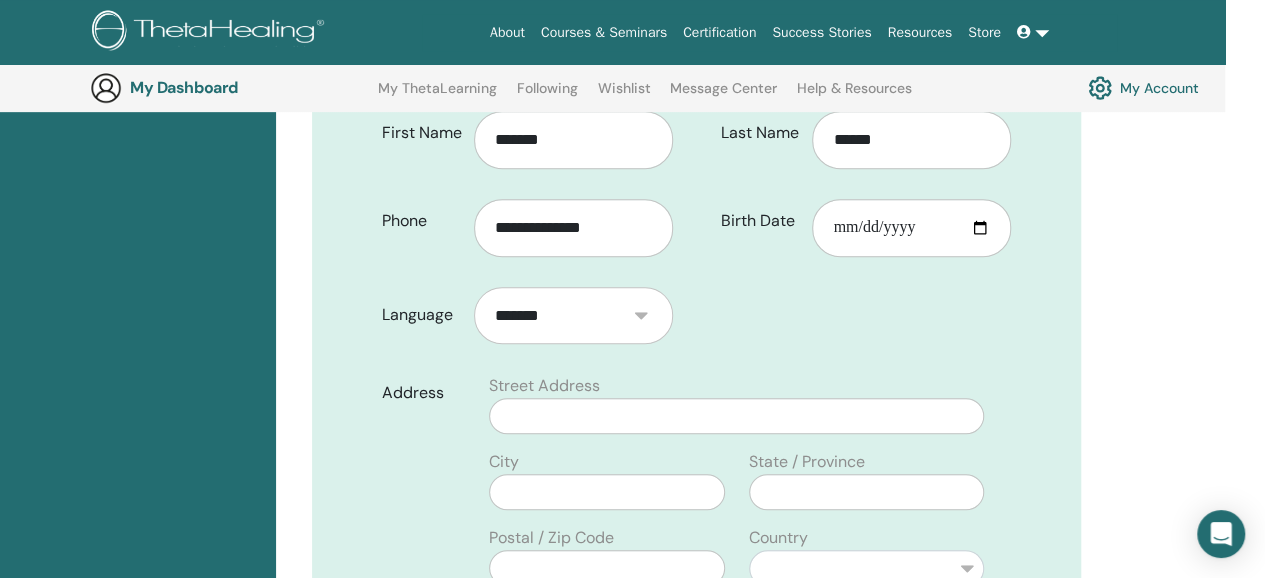 click on "**********" at bounding box center [573, 315] 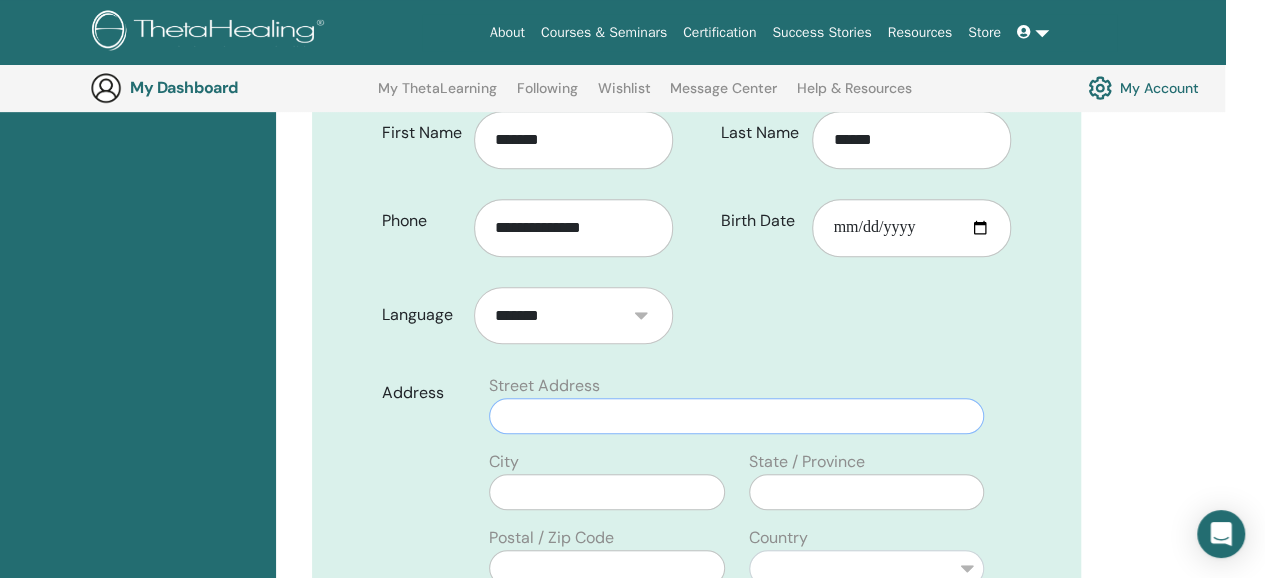 click at bounding box center [736, 416] 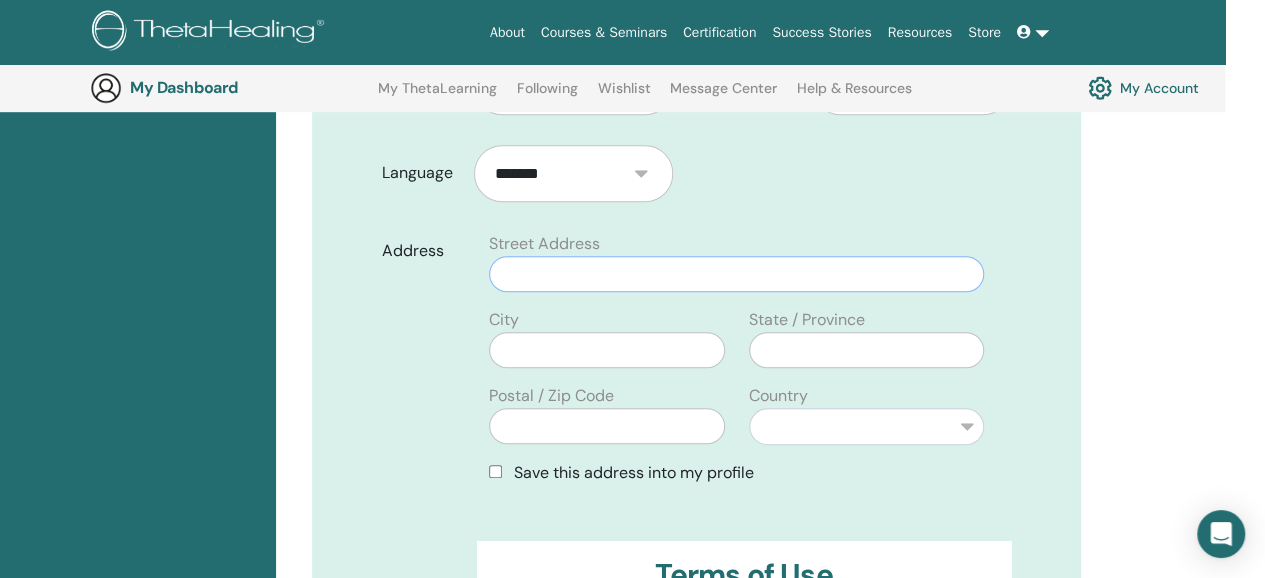 scroll, scrollTop: 648, scrollLeft: 40, axis: both 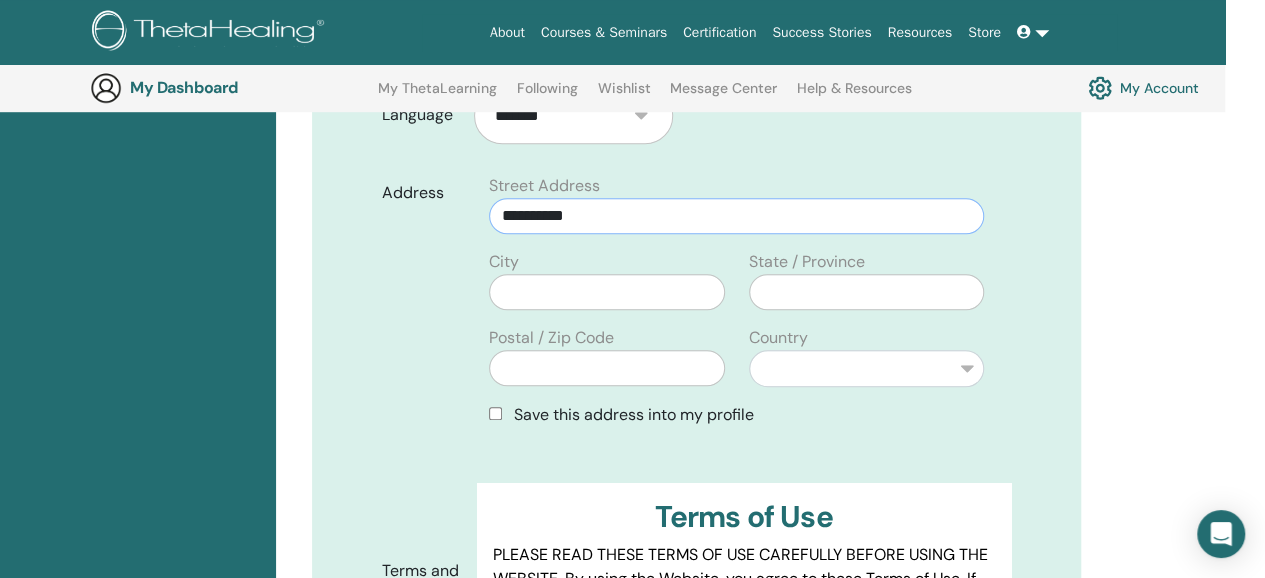 type on "**********" 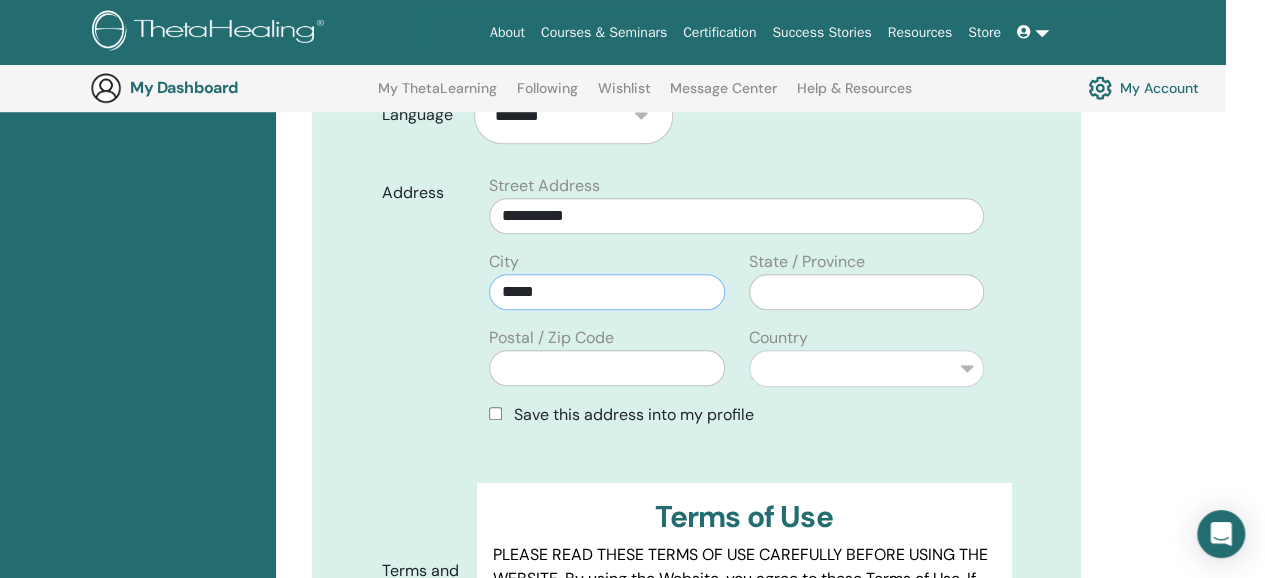 type on "*****" 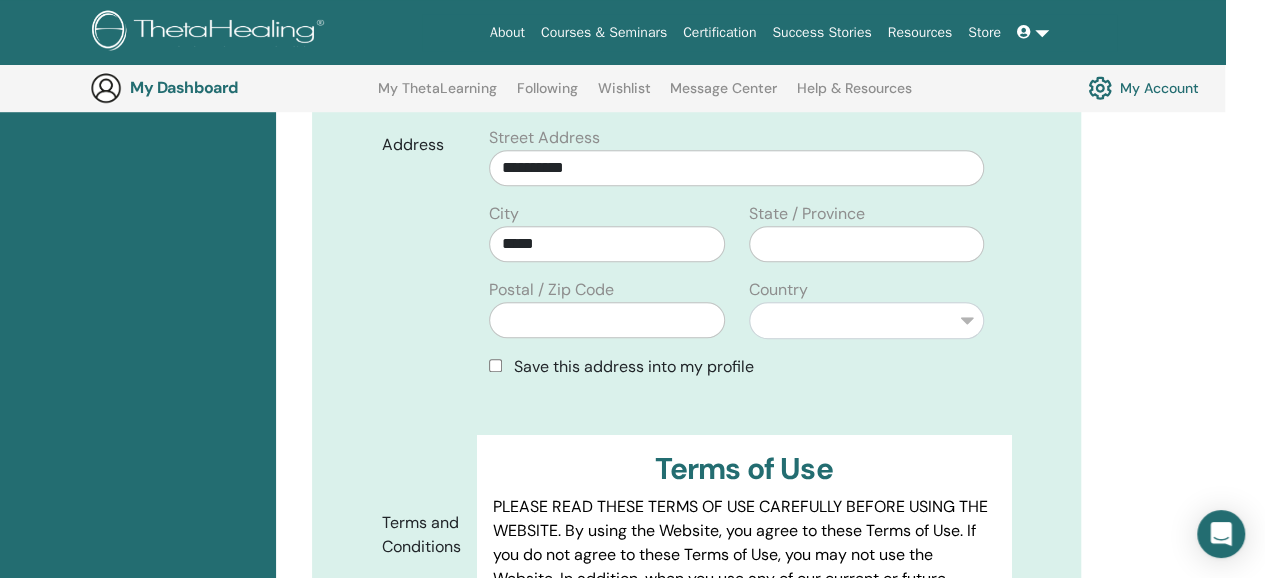 scroll, scrollTop: 695, scrollLeft: 40, axis: both 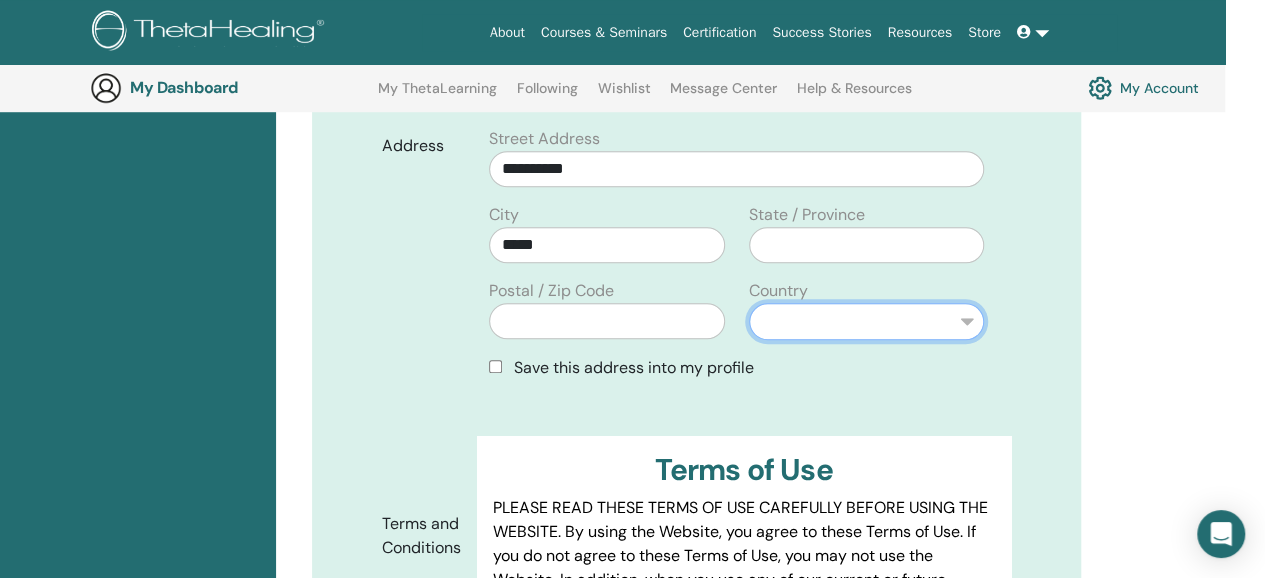 click on "**********" at bounding box center [866, 321] 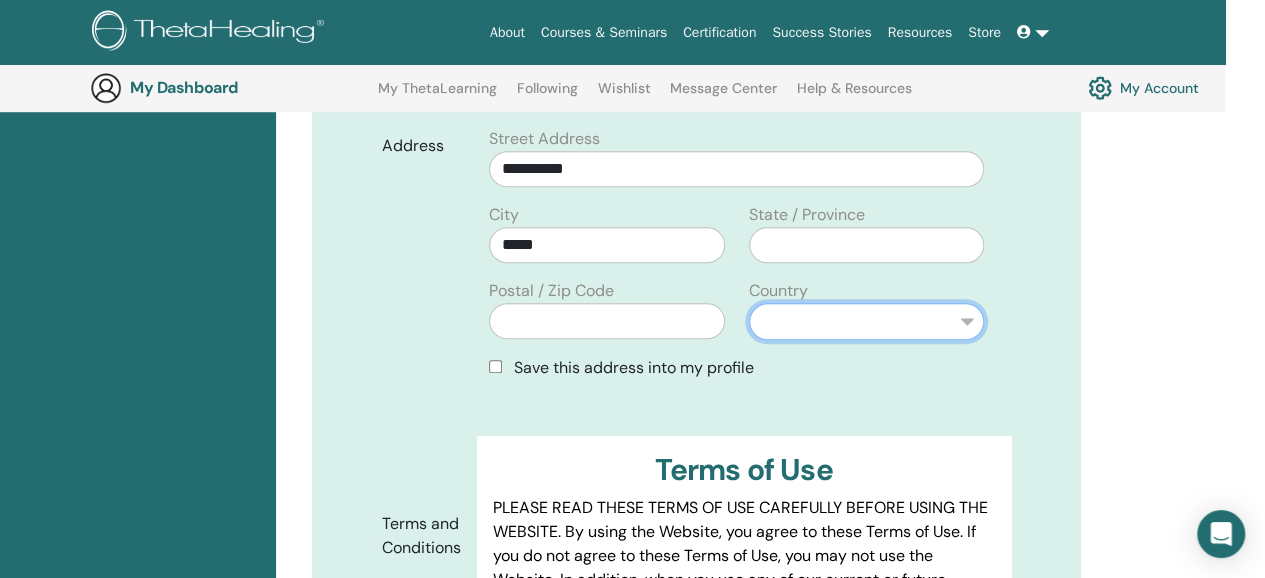 select on "**" 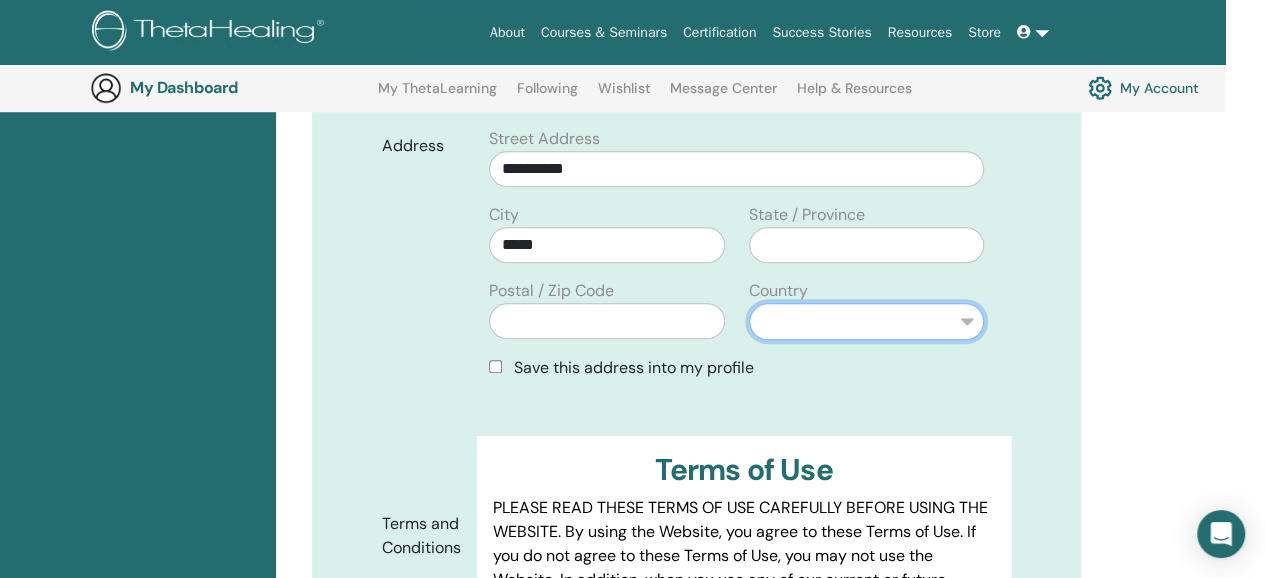 click on "**********" at bounding box center (866, 321) 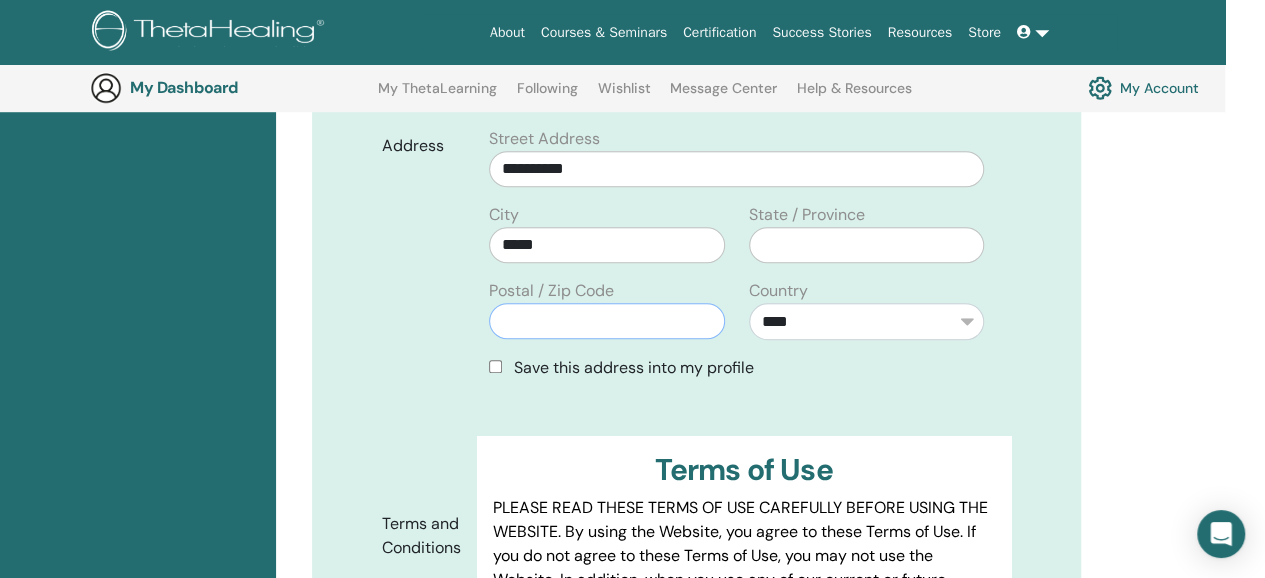click at bounding box center (606, 321) 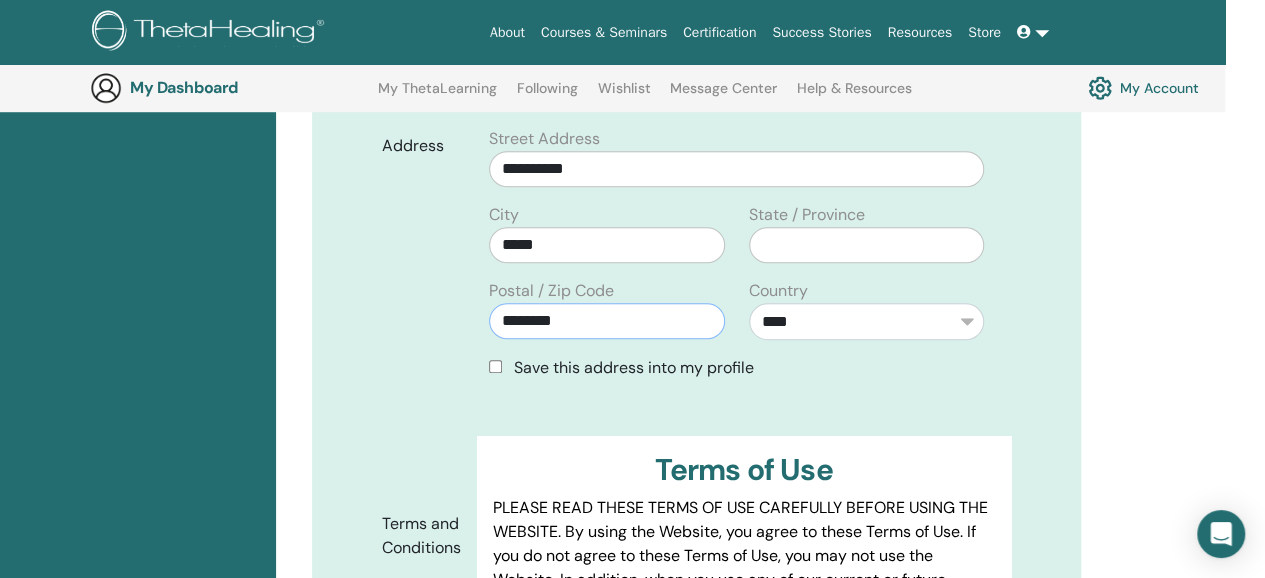 type on "********" 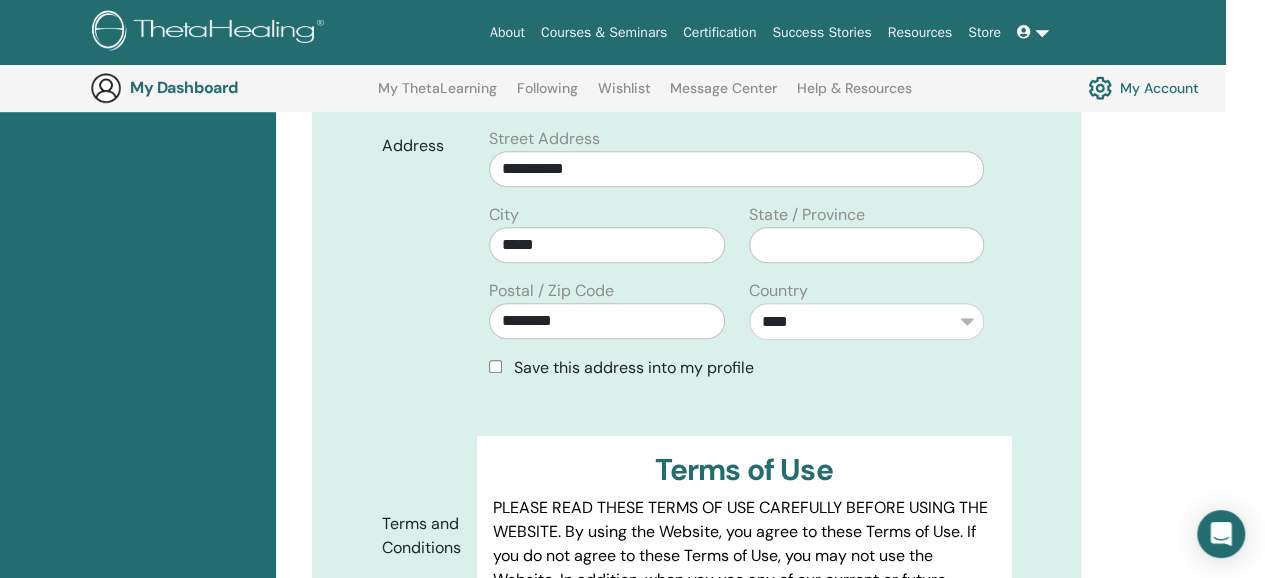 click on "Save this address into my profile" at bounding box center [736, 368] 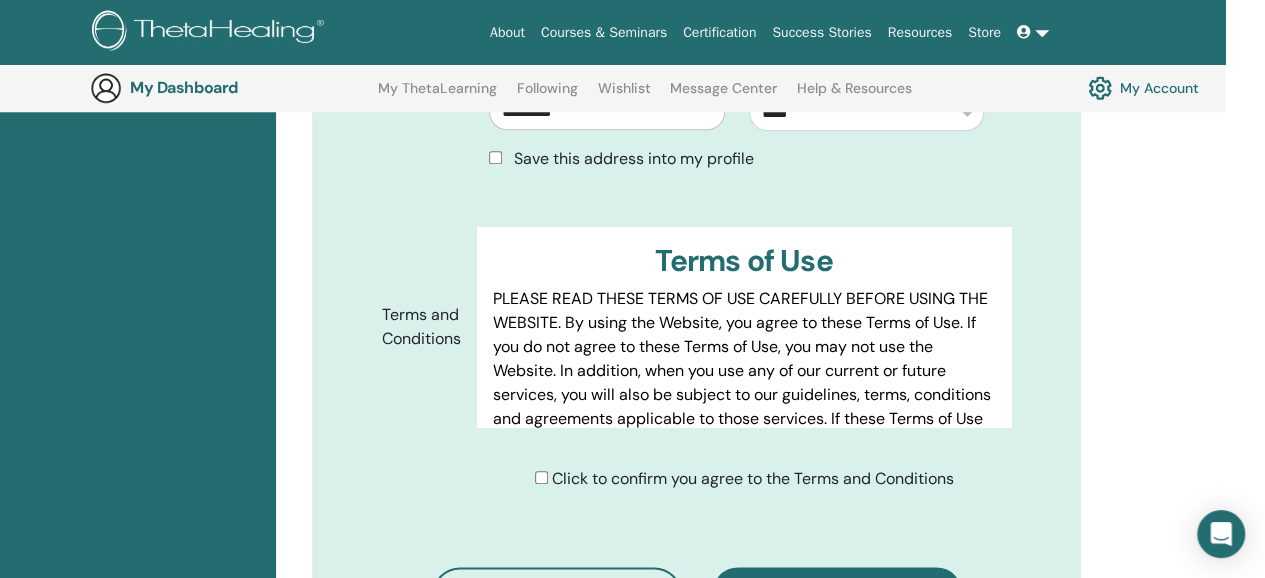 scroll, scrollTop: 795, scrollLeft: 40, axis: both 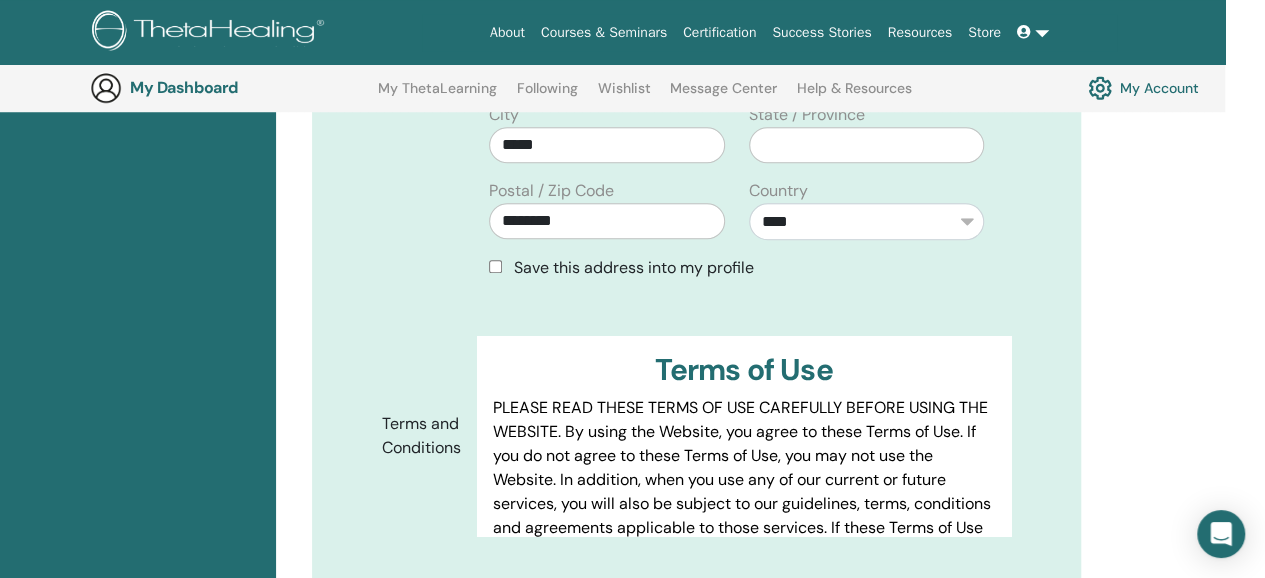 click on "Save this address into my profile" at bounding box center (736, 268) 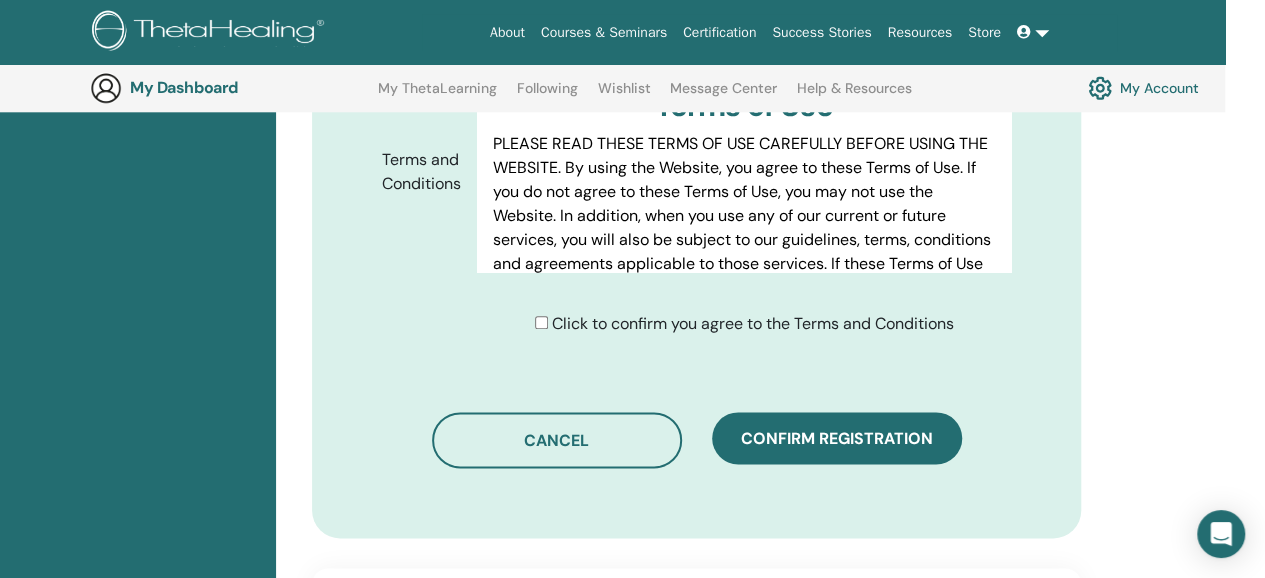 scroll, scrollTop: 1095, scrollLeft: 40, axis: both 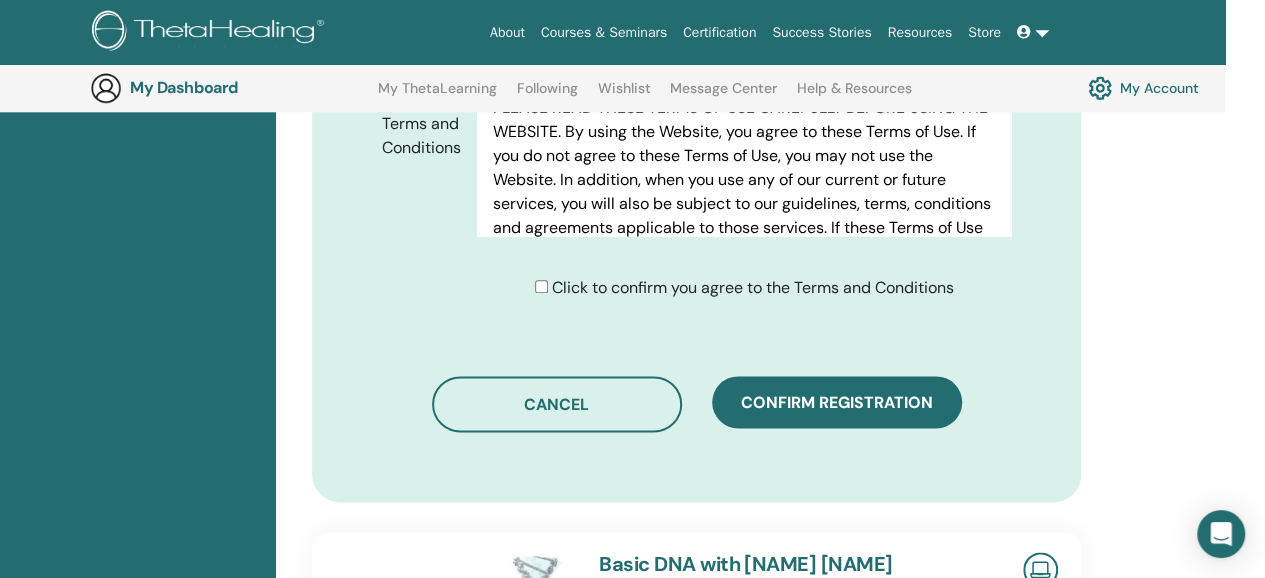 click on "Click to confirm you agree to the Terms and Conditions" at bounding box center [744, 288] 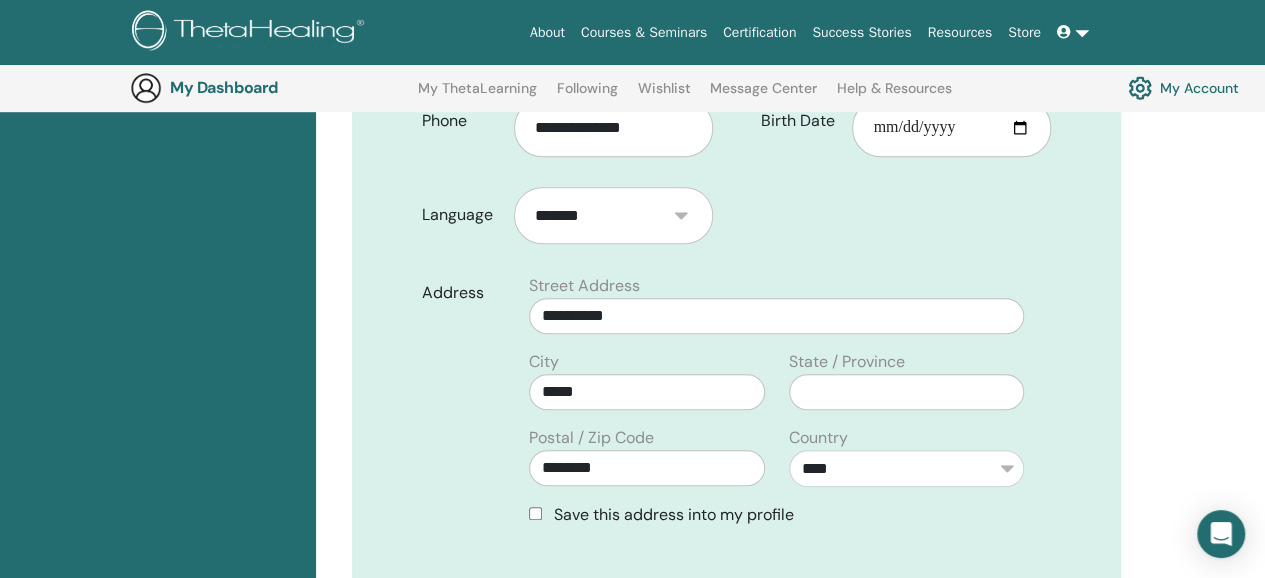 scroll, scrollTop: 848, scrollLeft: 0, axis: vertical 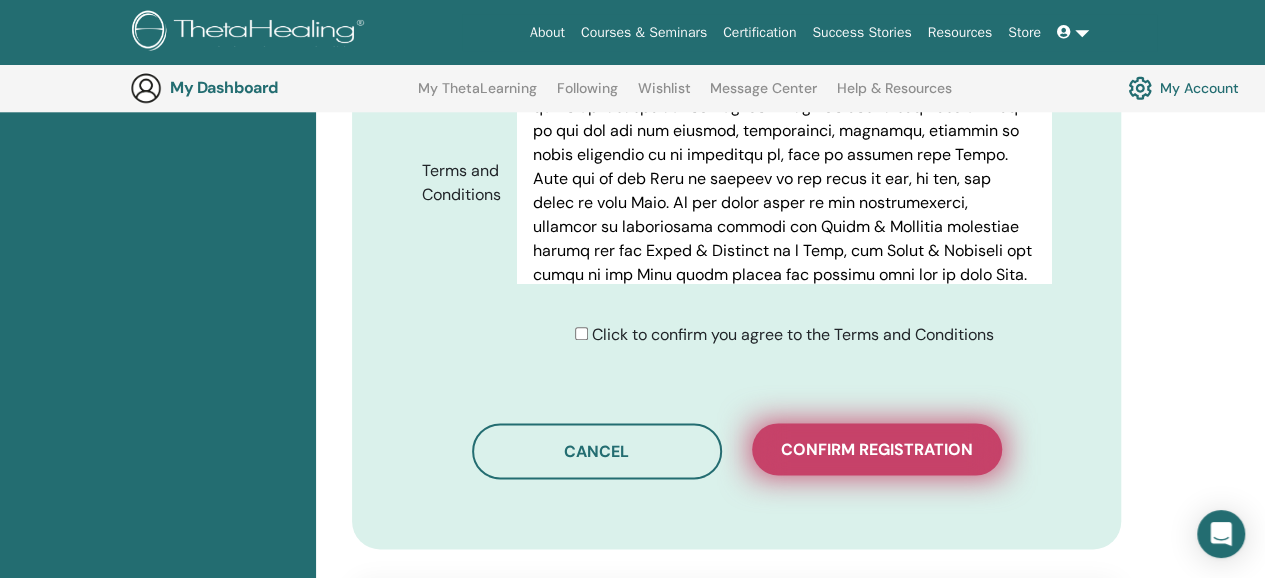 click on "Confirm registration" at bounding box center [877, 449] 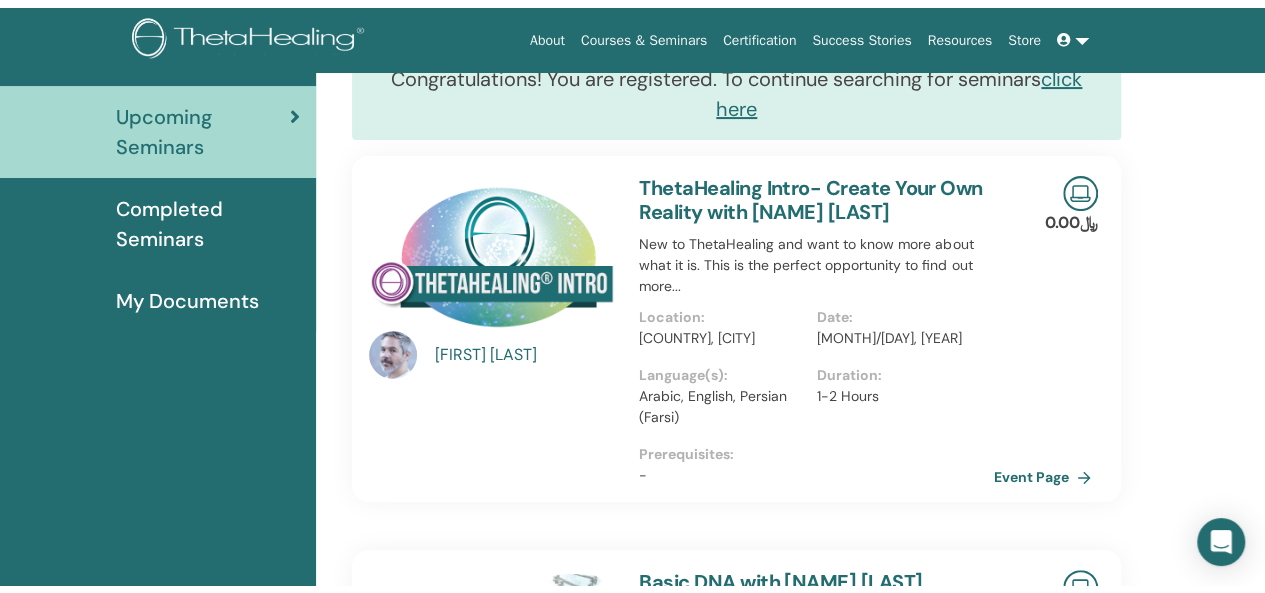 scroll, scrollTop: 0, scrollLeft: 0, axis: both 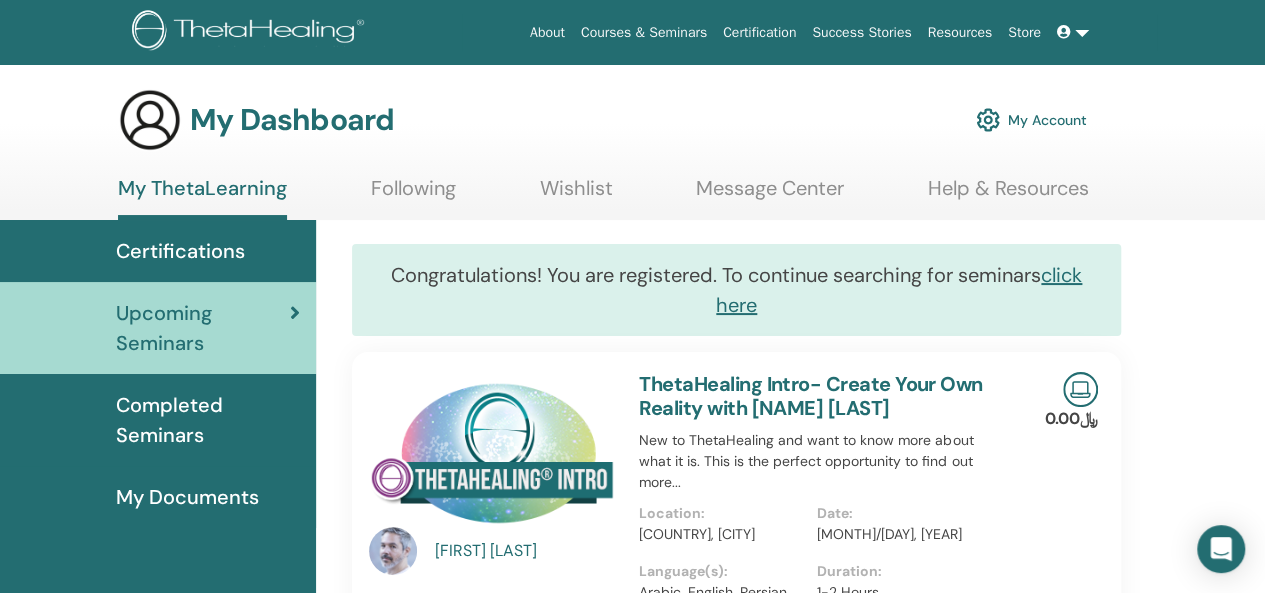 click at bounding box center (1066, 32) 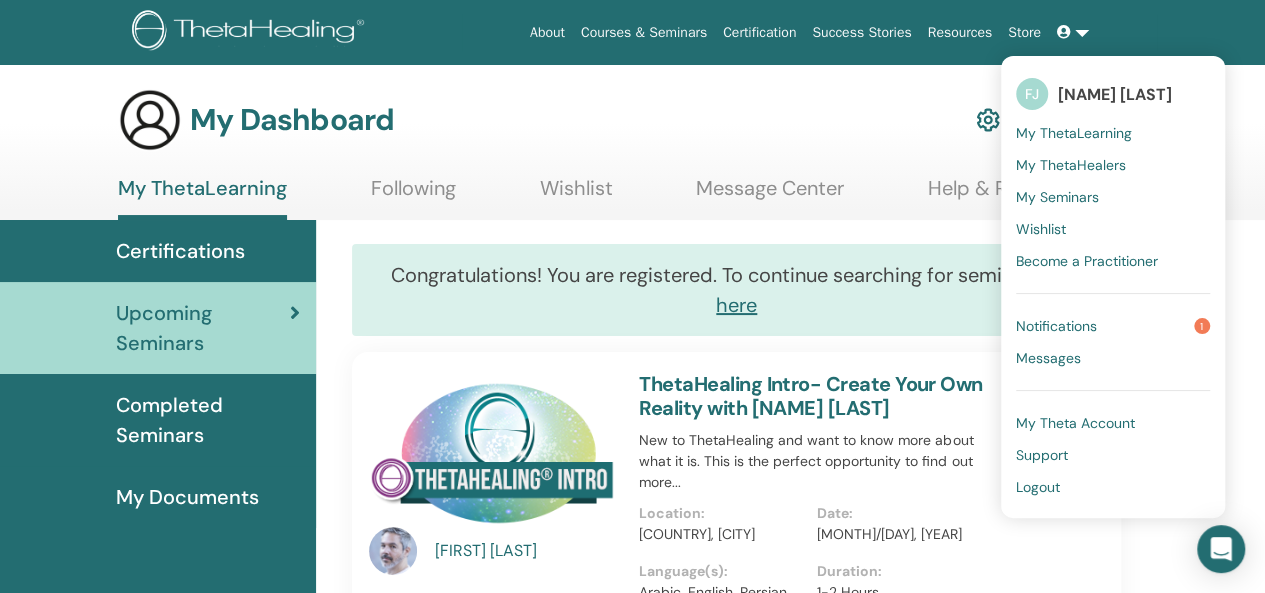 click on "Notifications" at bounding box center [1056, 326] 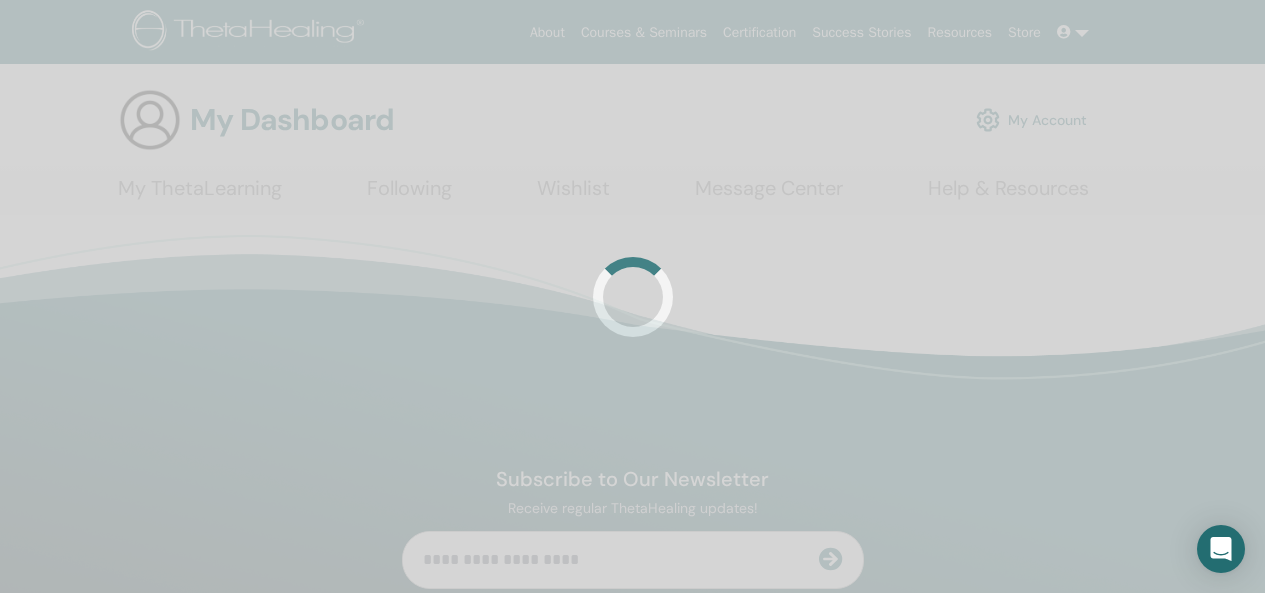 scroll, scrollTop: 0, scrollLeft: 0, axis: both 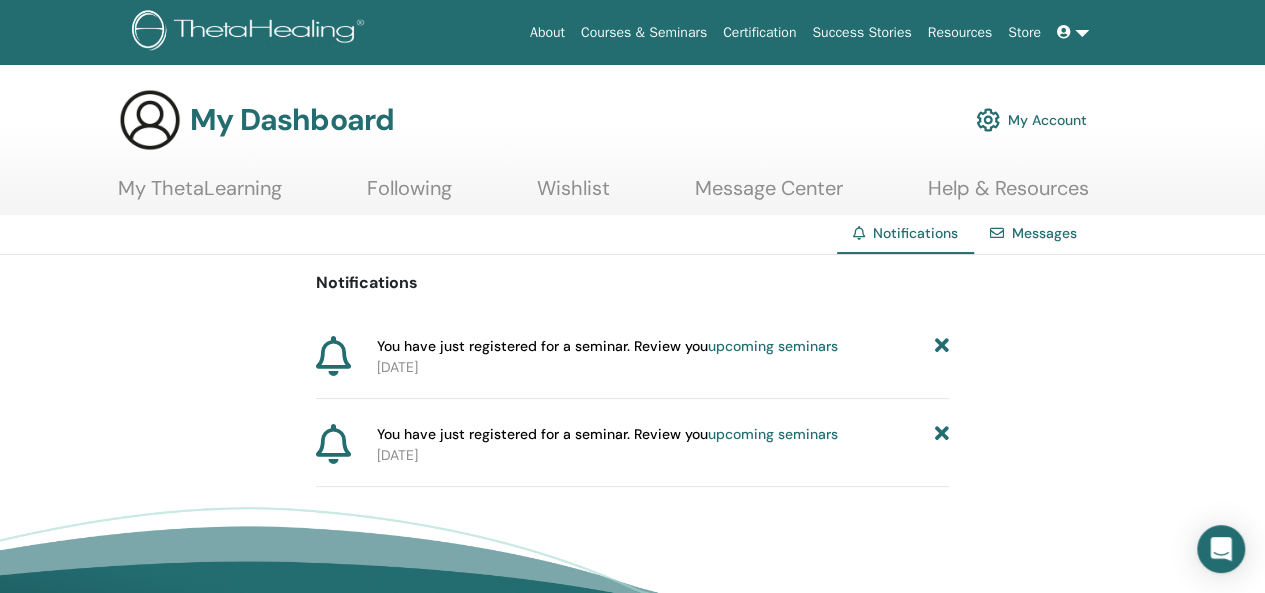 click on "Messages" at bounding box center [1044, 233] 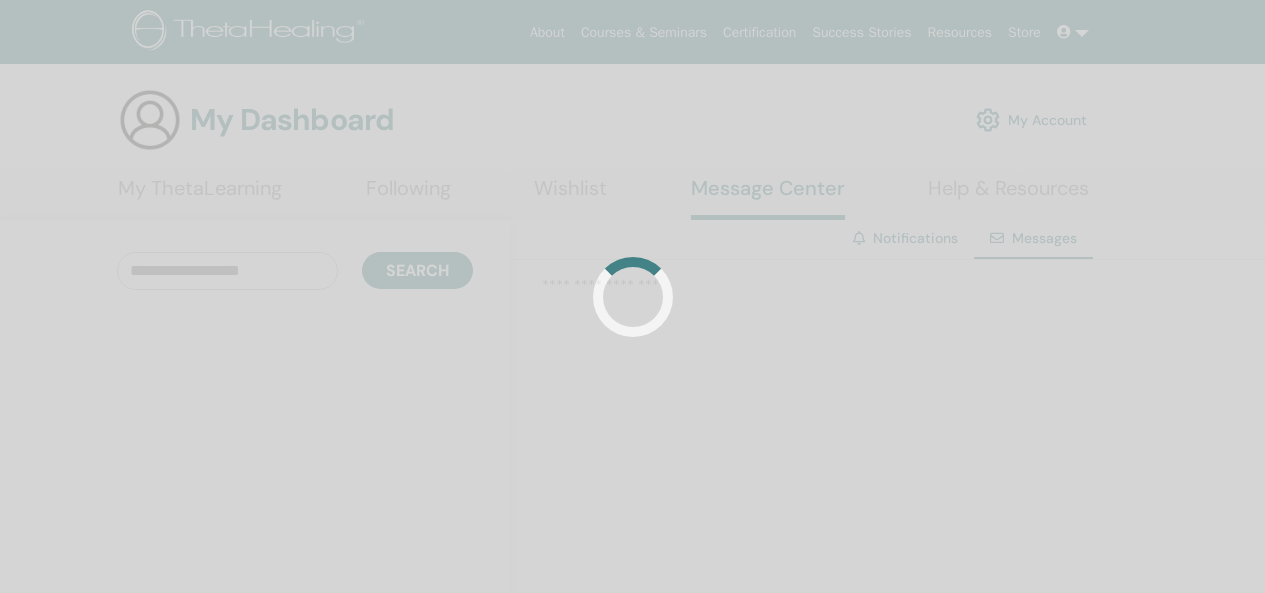 scroll, scrollTop: 0, scrollLeft: 0, axis: both 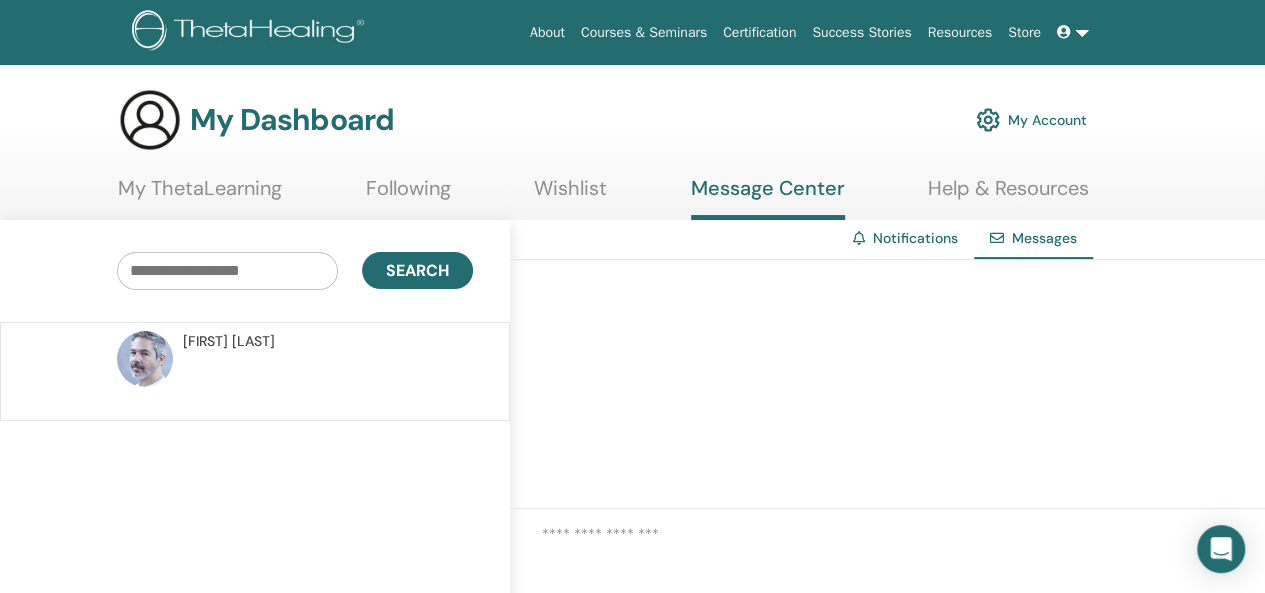 click at bounding box center (1073, 32) 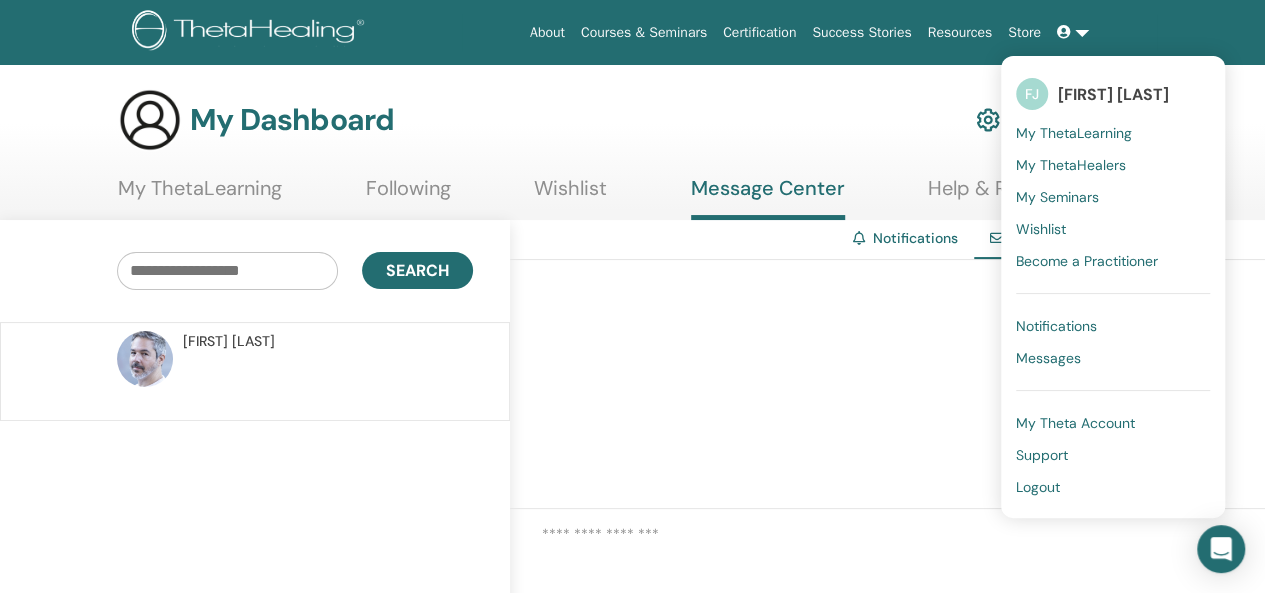 click on "Wishlist" at bounding box center [1113, 229] 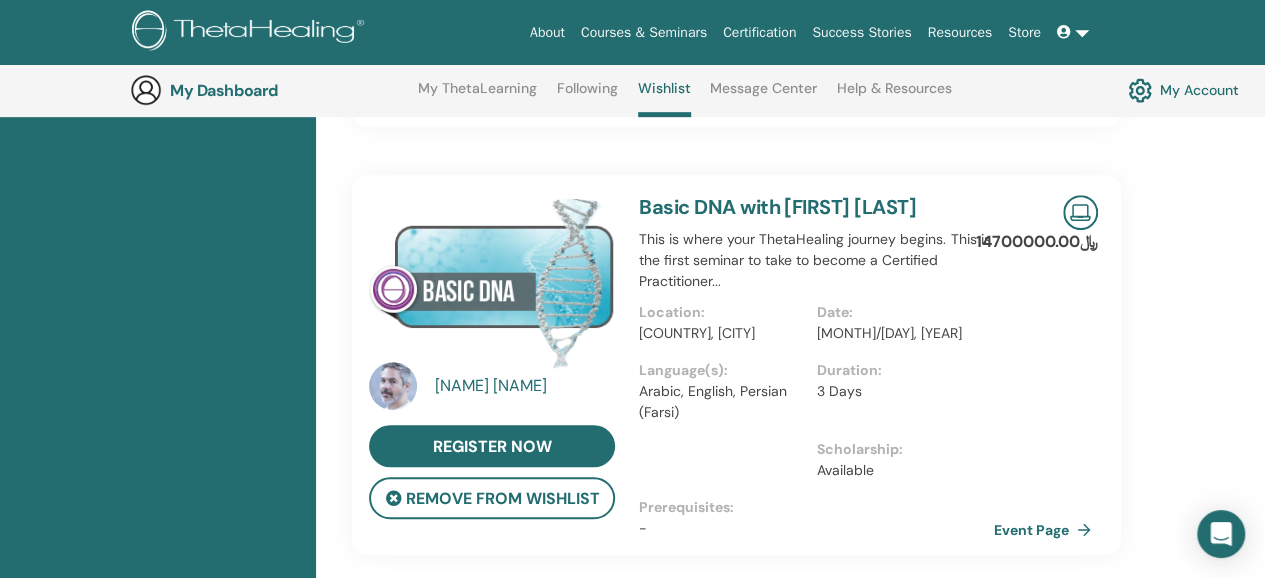 scroll, scrollTop: 552, scrollLeft: 0, axis: vertical 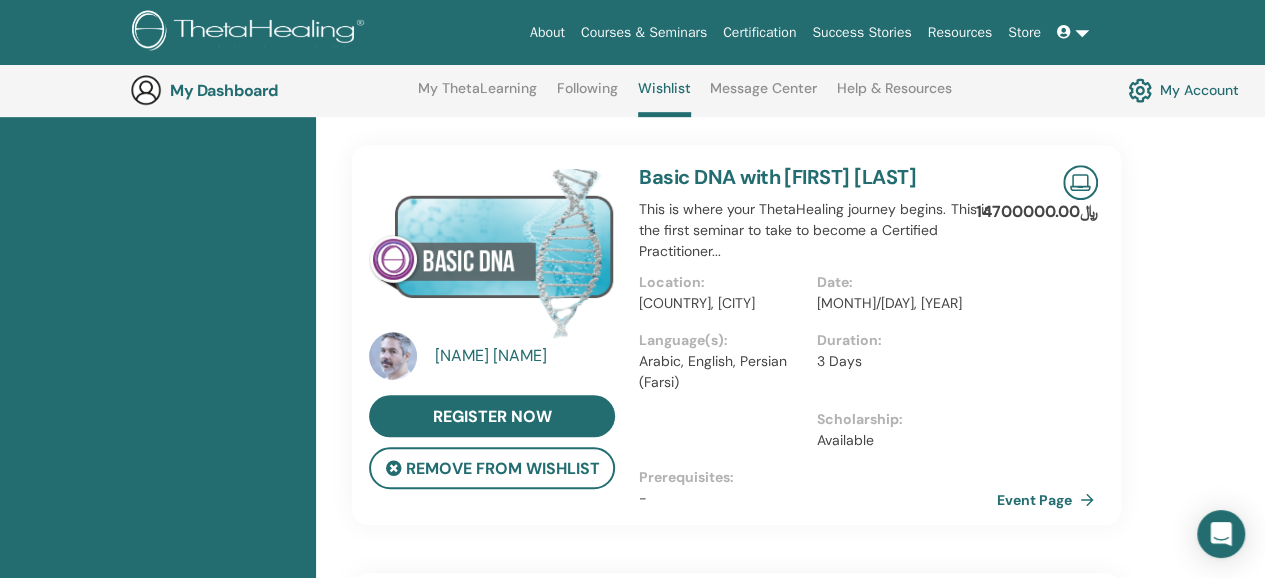 click on "Event Page" at bounding box center [1049, 500] 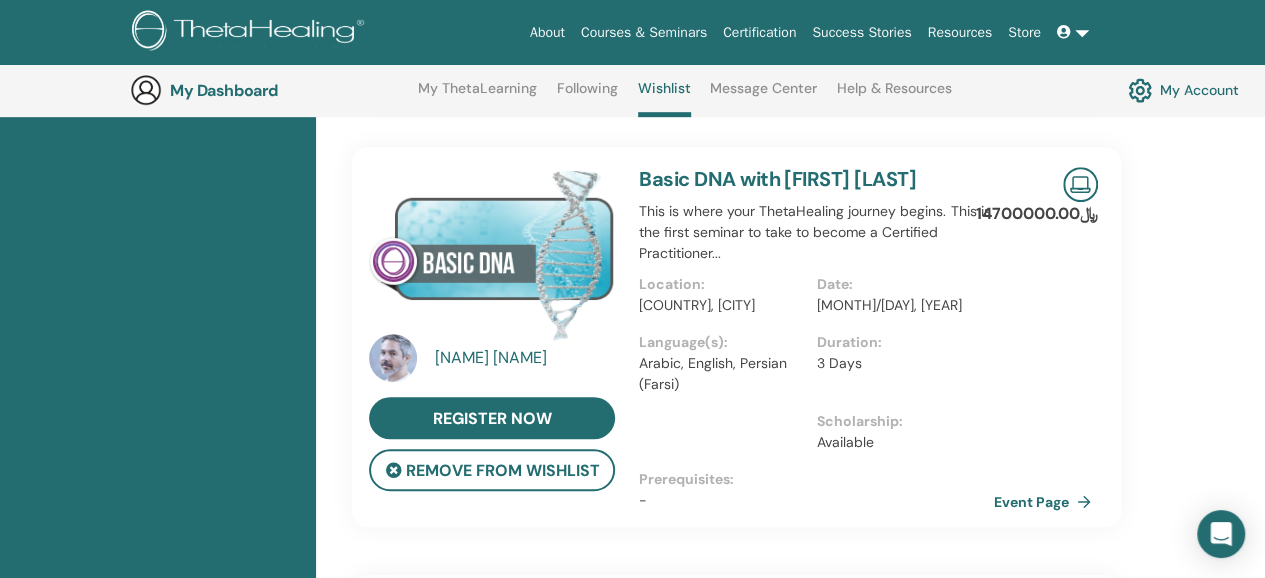scroll, scrollTop: 552, scrollLeft: 0, axis: vertical 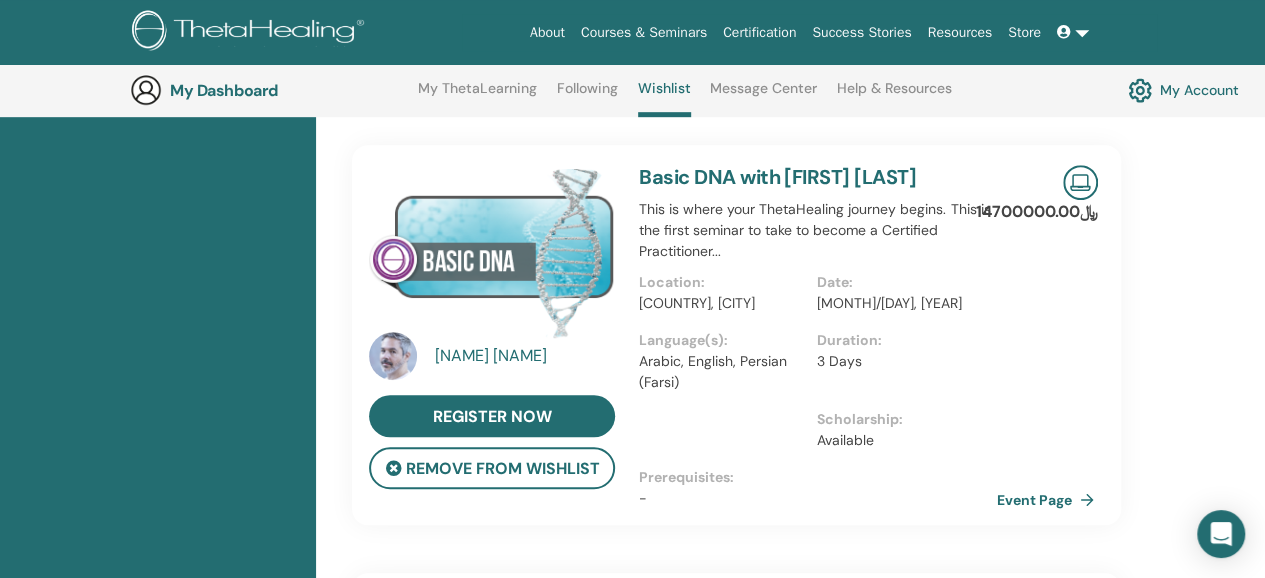 click on "Event Page" at bounding box center [1049, 500] 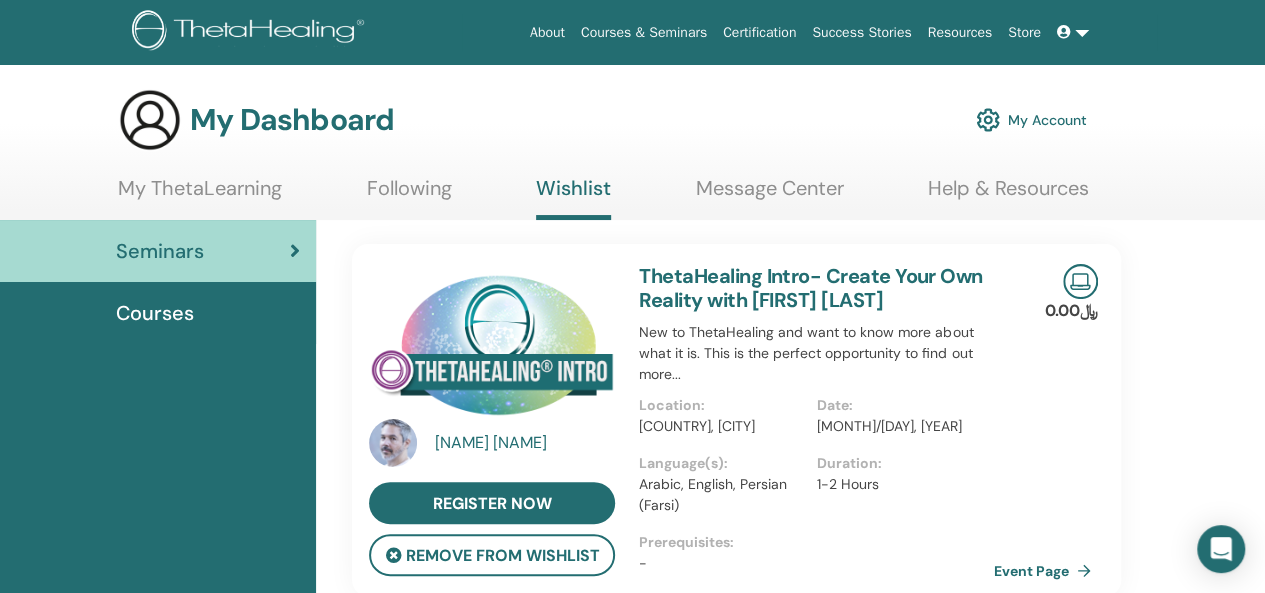 scroll, scrollTop: 100, scrollLeft: 0, axis: vertical 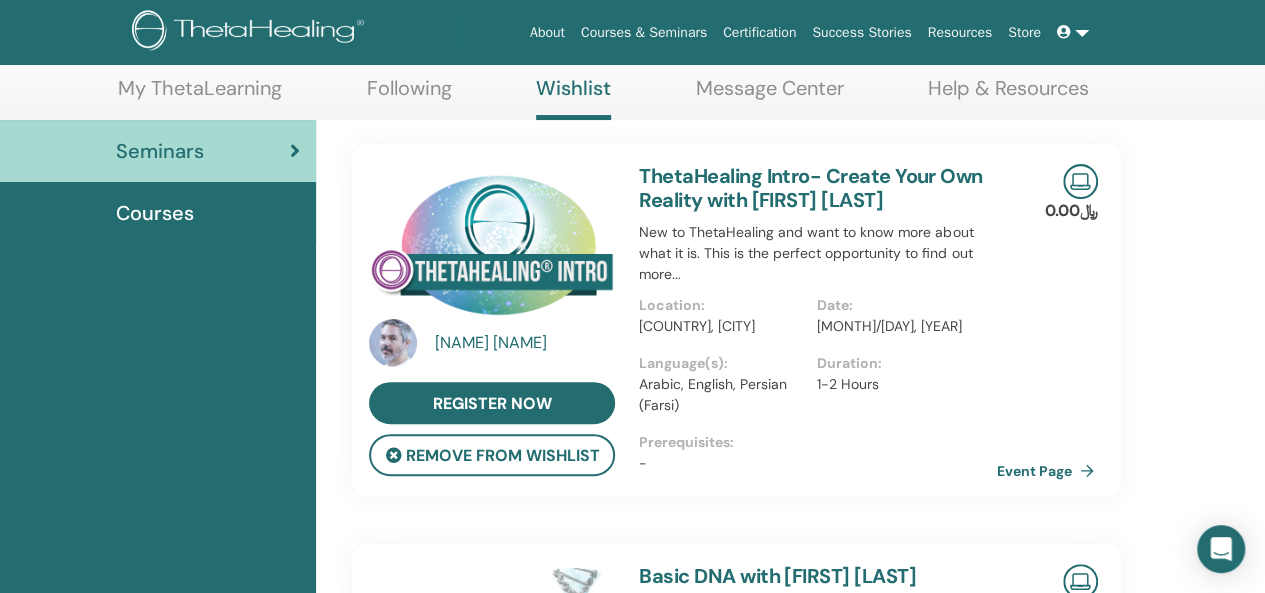 click on "Event Page" at bounding box center (1049, 471) 